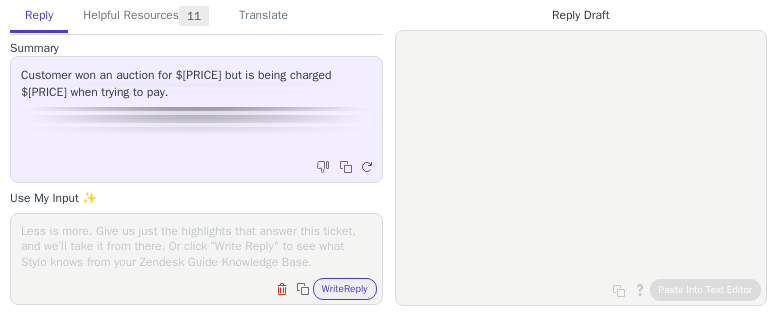 scroll, scrollTop: 0, scrollLeft: 0, axis: both 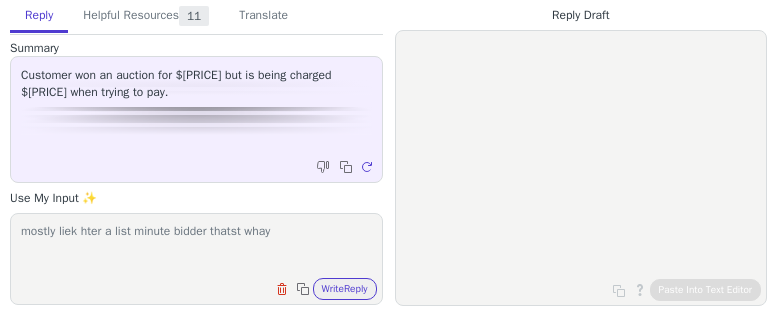 click on "mostly liek hter a list minute bidder thatst whay" at bounding box center (196, 246) 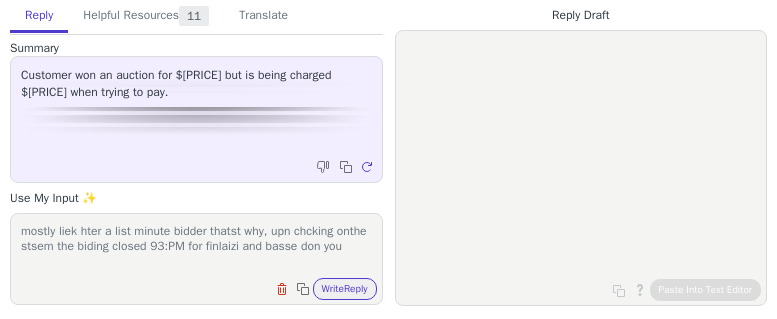 scroll, scrollTop: 1, scrollLeft: 0, axis: vertical 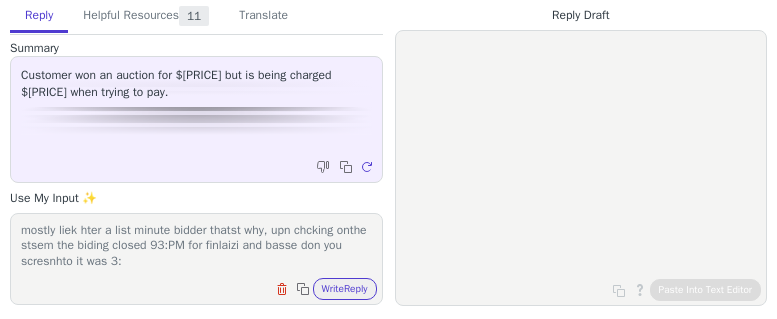click on "mostly liek hter a list minute bidder thatst why, upn chcking onthe stsem the biding closed 93:PM for finlaizi and basse don you scresnhto it was 3:" at bounding box center [196, 246] 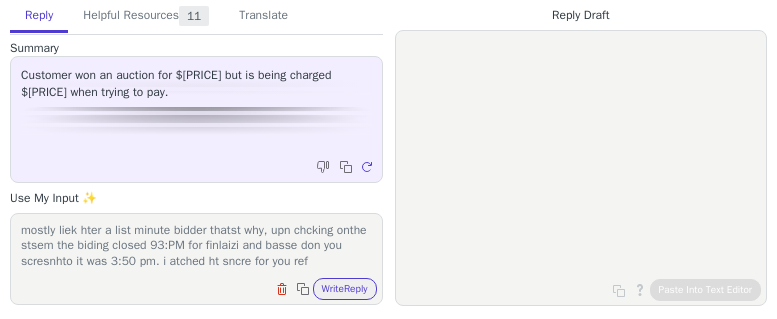 scroll, scrollTop: 16, scrollLeft: 0, axis: vertical 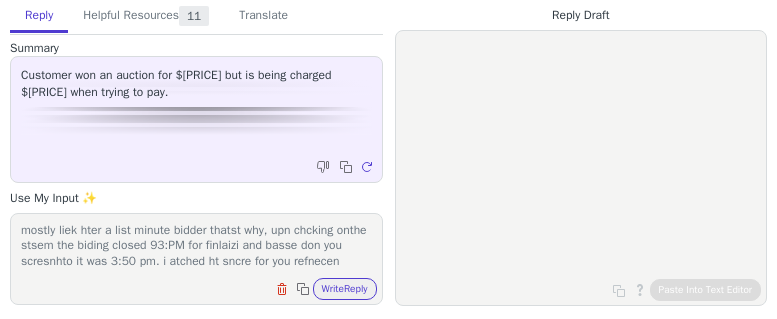 type on "mostly liek hter a list minute bidder thatst why, upn chcking onthe stsem the biding closed 93:PM for finlaizi and basse don you scresnhto it was 3:50 pm. i atched ht sncre for you refnecen" 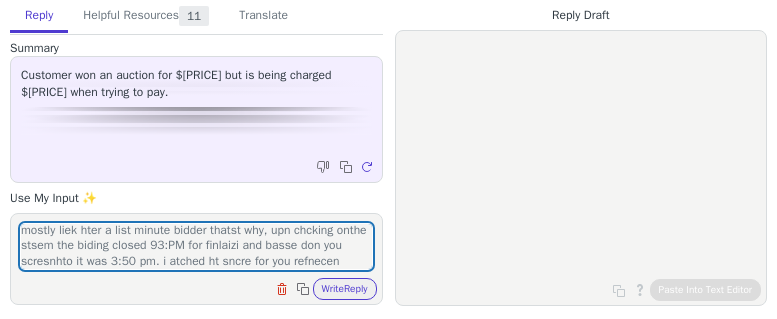 type 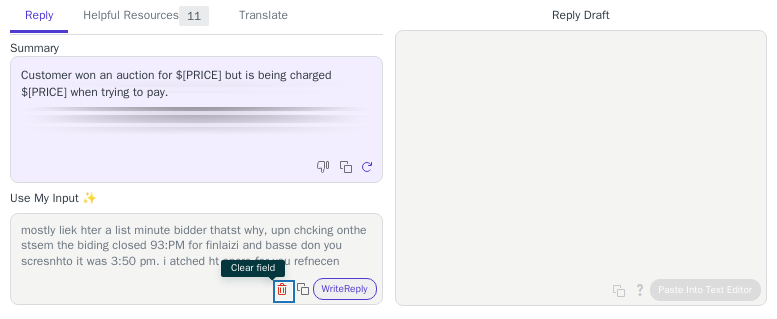 type 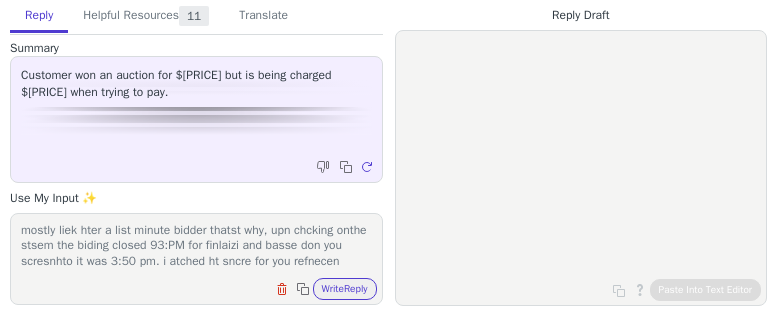 type 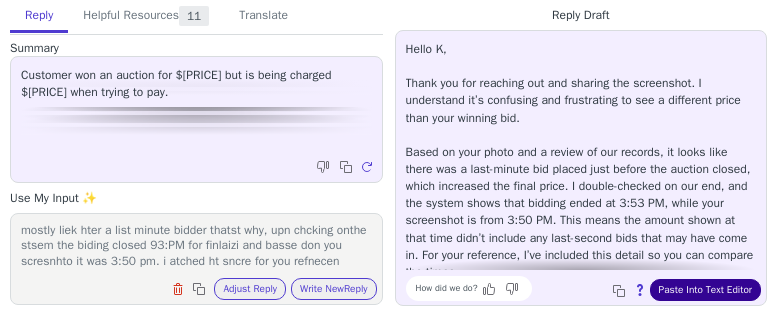 click on "Paste Into Text Editor" at bounding box center (705, 290) 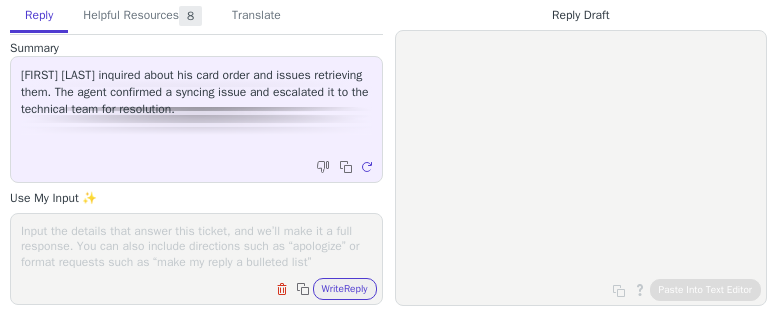 scroll, scrollTop: 0, scrollLeft: 0, axis: both 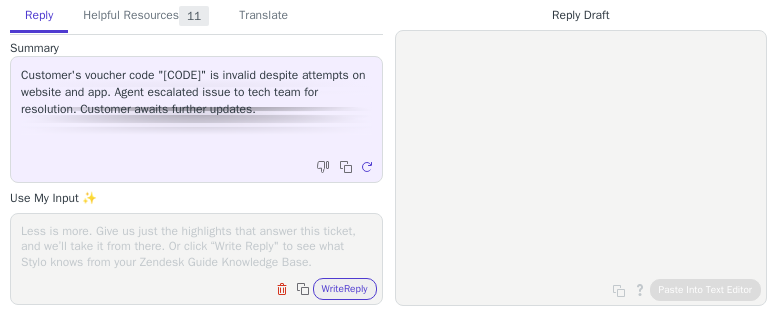 click at bounding box center (196, 246) 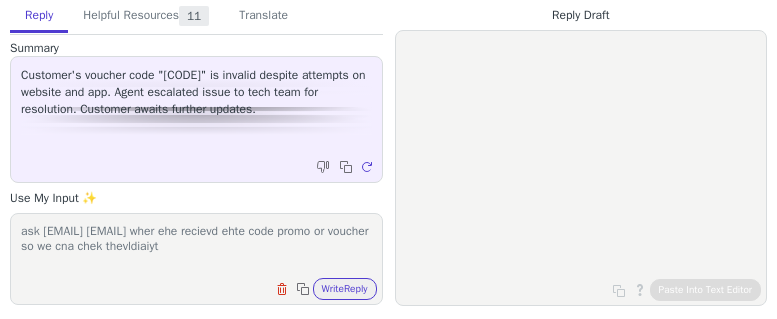 type on "ask [EMAIL] [EMAIL] wher ehe recievd ehte code promo or voucher so we cna chek thevldiaiyt" 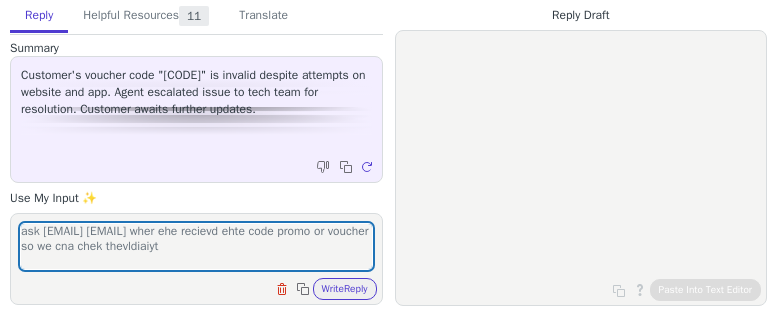type 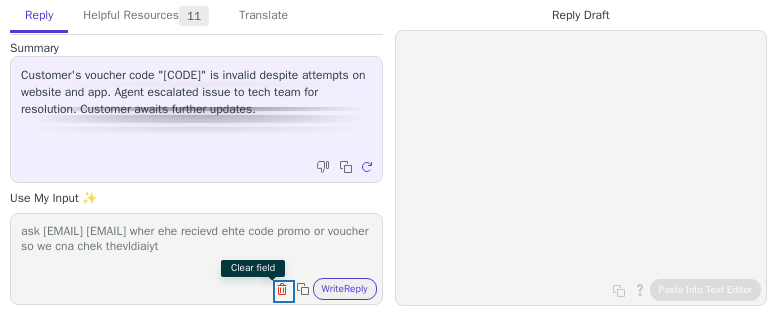type 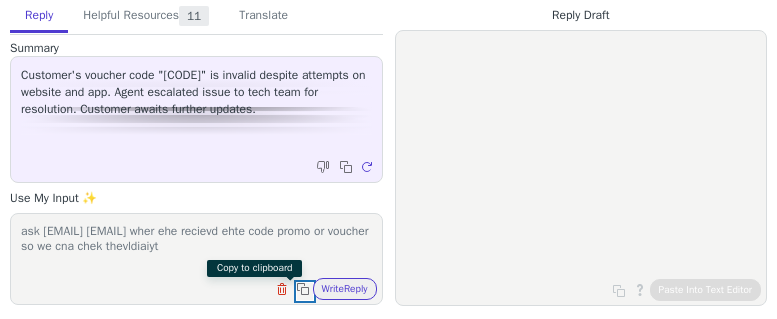 type 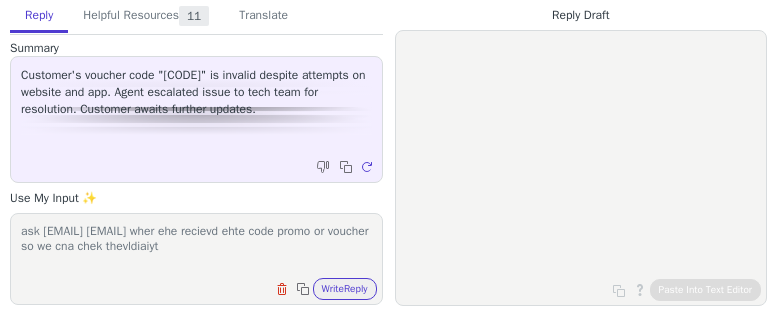click on "Write  Reply" at bounding box center [345, 289] 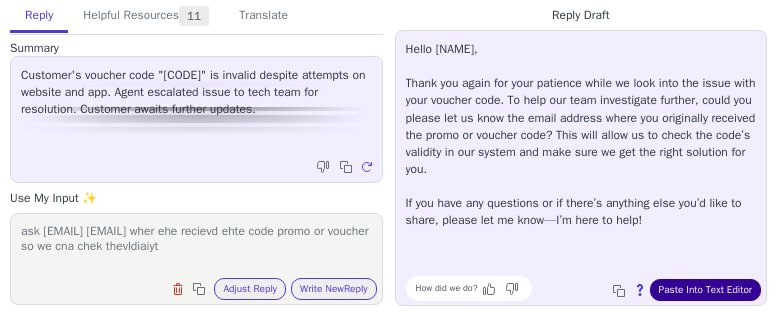 click on "Paste Into Text Editor" at bounding box center (705, 290) 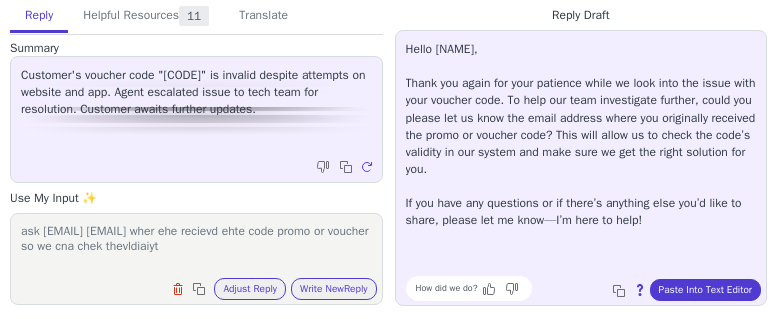 click on "ask scnrehso fhe email wher ehe recievd ehte code promo or voucher so we cna chek thevldiaiyt" at bounding box center (196, 246) 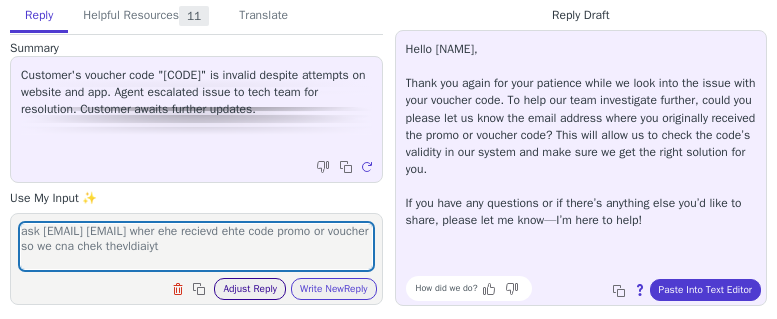 click on "Adjust Reply" at bounding box center [250, 289] 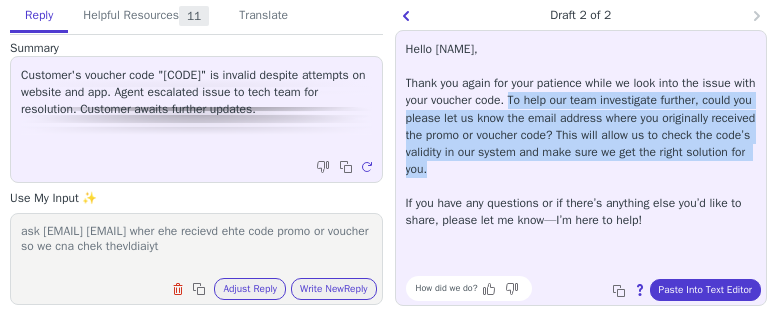 drag, startPoint x: 562, startPoint y: 171, endPoint x: 536, endPoint y: 99, distance: 76.55064 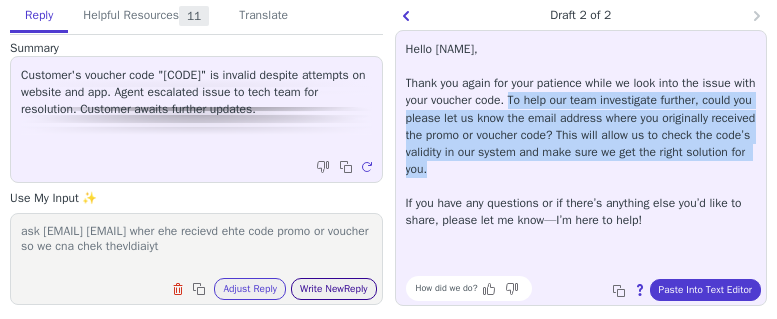 click on "Write New  Reply" at bounding box center [334, 289] 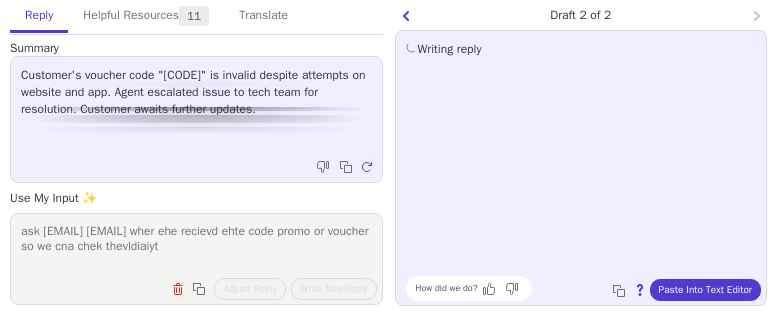 click on "ask screenshoy fhe email wher ehe recievd ehte code promo or voucher so we cna chek thevldiaiyt" at bounding box center [196, 246] 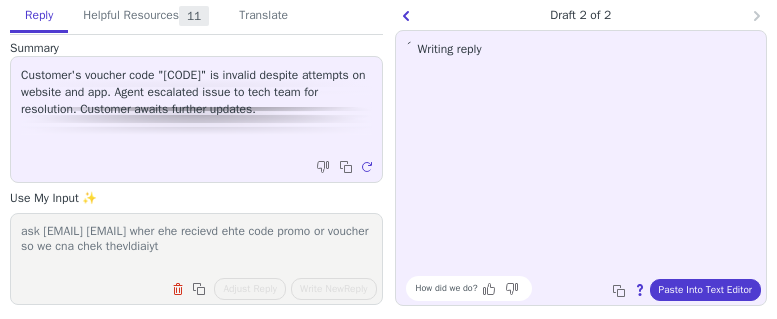 click on "ask screenshoy fhe email wher ehe recievd ehte code promo or voucher so we cna chek thevldiaiyt" at bounding box center (196, 246) 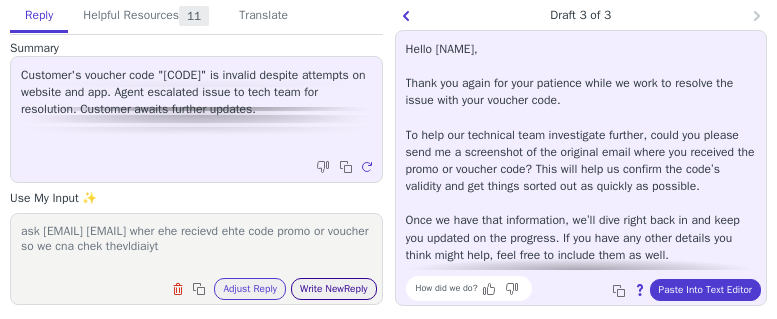 type on "ask screenshoy of the email wher ehe recievd ehte code promo or voucher so we cna chek thevldiaiyt" 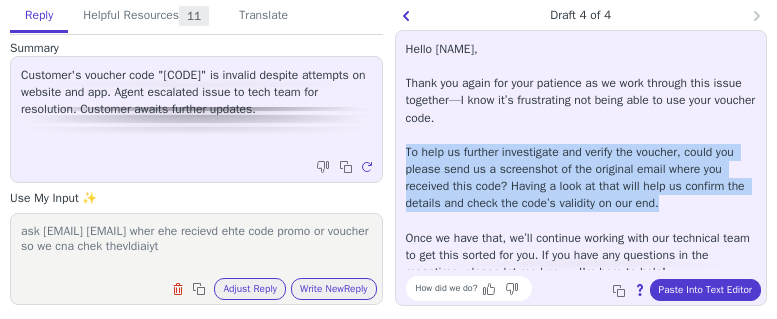 drag, startPoint x: 730, startPoint y: 206, endPoint x: 403, endPoint y: 154, distance: 331.10873 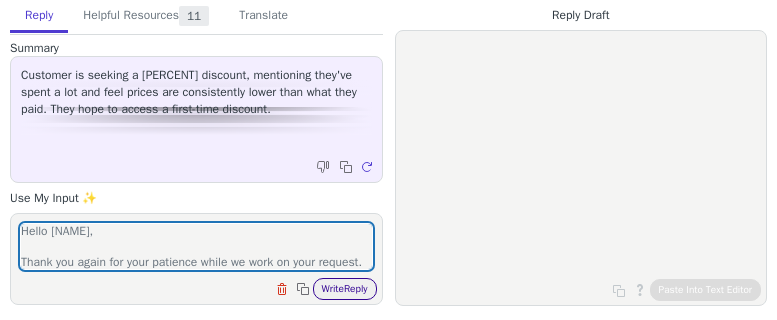 scroll, scrollTop: 0, scrollLeft: 0, axis: both 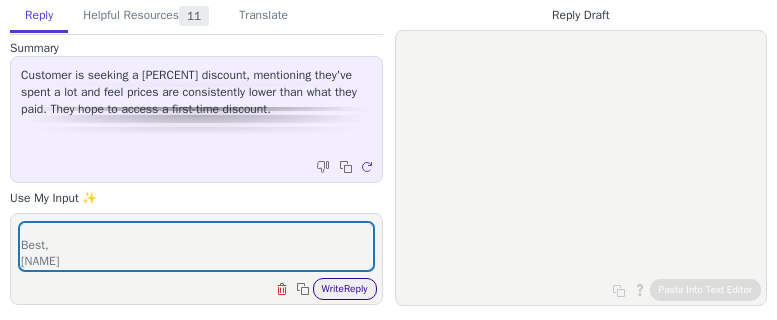 type on "Hello [NAME],
Thank you again for your patience while we work on your request. We’re still working with our team about the promo code for you. As soon as we have an update or a new code ready, I’ll be in touch right away.
We appreciate your cooperation and look forward to helping you resolve this.
Best,
[NAME]" 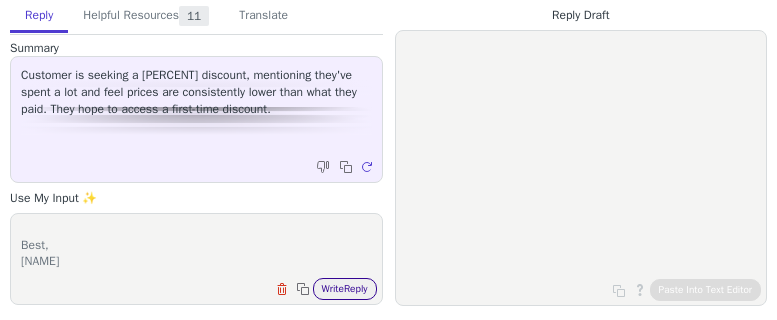 click on "Write  Reply" at bounding box center (345, 289) 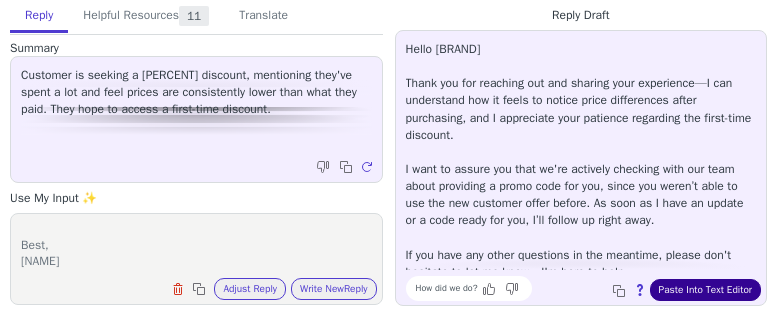 click on "Paste Into Text Editor" at bounding box center [705, 290] 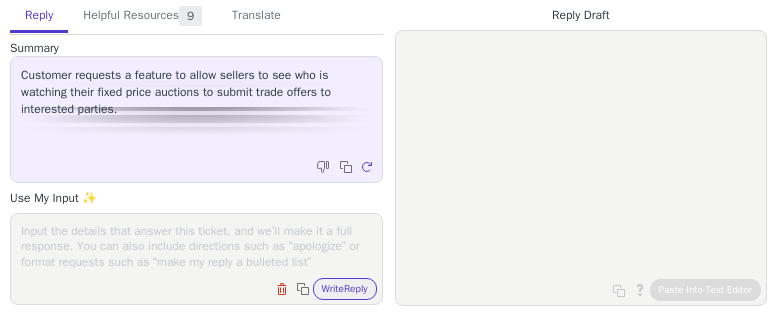 scroll, scrollTop: 0, scrollLeft: 0, axis: both 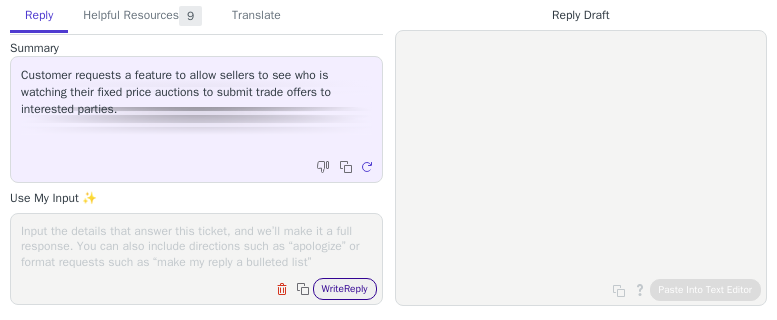 click on "Write  Reply" at bounding box center [345, 289] 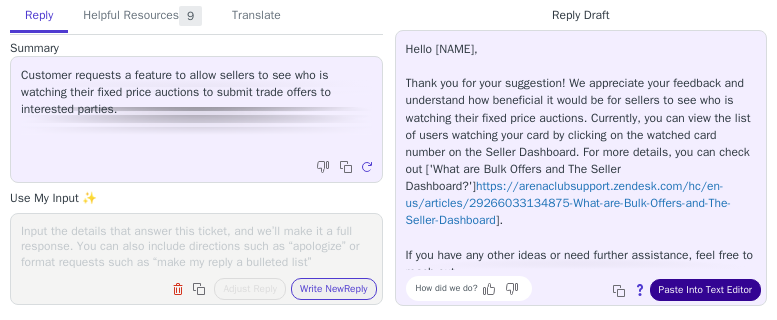 click on "Paste Into Text Editor" at bounding box center (705, 290) 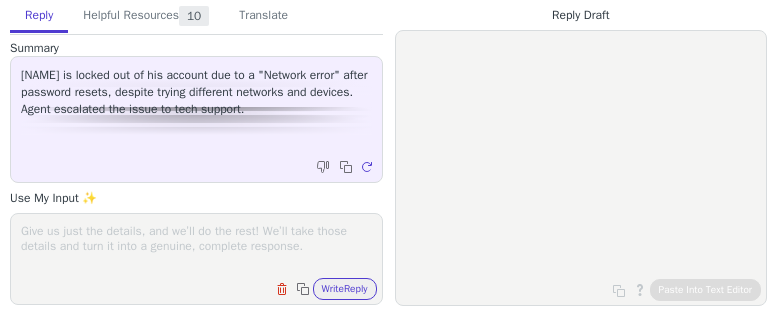 scroll, scrollTop: 0, scrollLeft: 0, axis: both 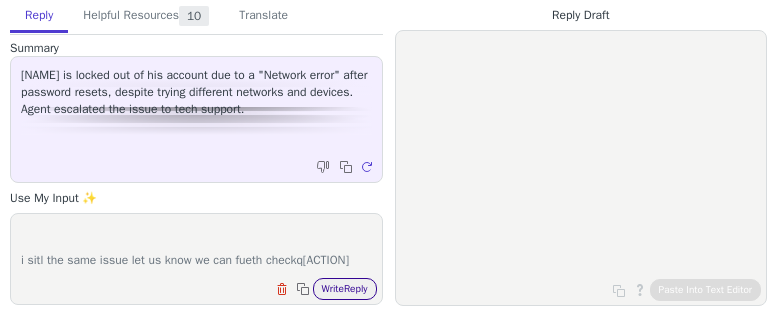 type on "he error "Network request failed" usually means that your device or app was unable to successfully connect to the server. Here are some common causes:
Internet connection issue – Your Wi-Fi or mobile data may be unstable or disconnected.
Server problem – The server you're trying to reach might be down or overloaded.
App or browser issue – A bug or outdated version of the app/browser might be blocking the request.
Firewall or VPN interference – Sometimes VPNs, firewalls, or strict network settings can block certain requests.
Incorrect API endpoint or URL – If you're using a tool or app that connects to an API, the request might be malformed or targeting the wrong address.
What to do:
Refresh the page or restart the app.
Check your internet connection.
Turn off VPN (if using).
Try using a different browser or device.
If it’s an app, update or reinstall it.
i sitl the same issue let us know we can fueth checkq[ACTION]" 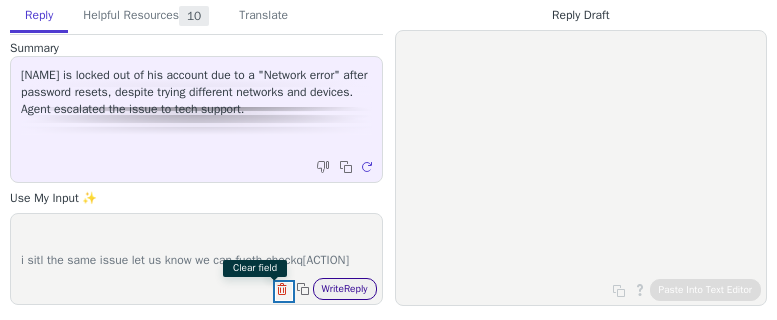 type 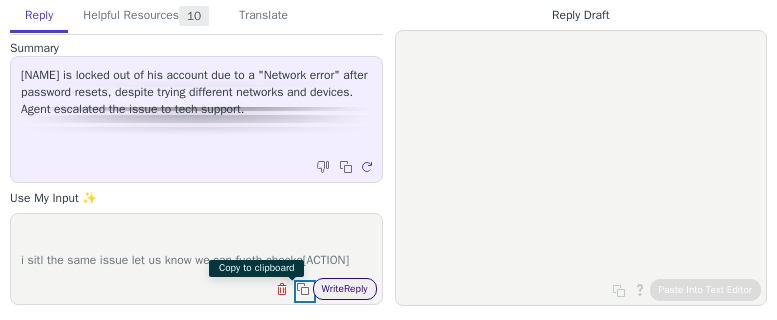 type 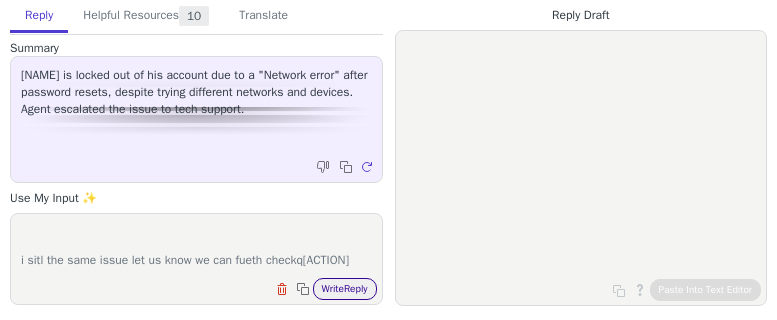 type 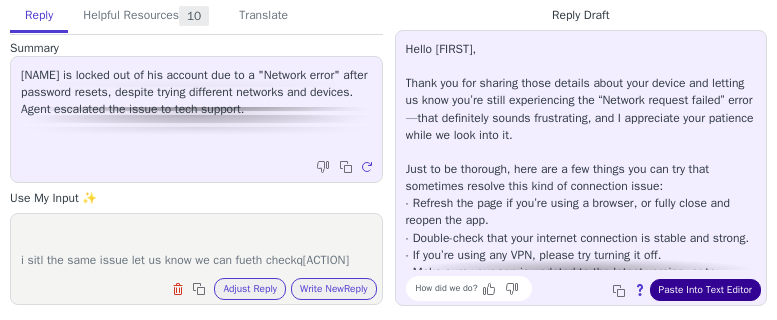 click on "Paste Into Text Editor" at bounding box center [705, 290] 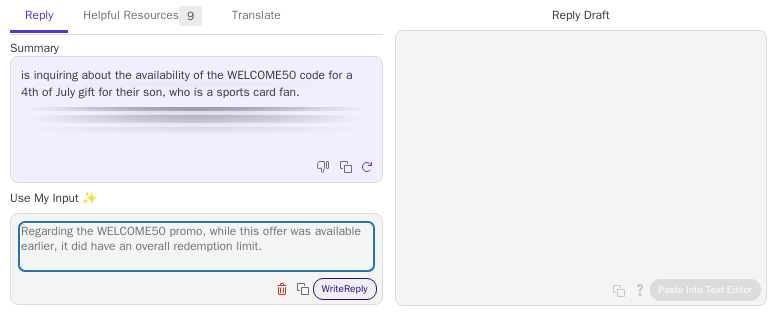 scroll, scrollTop: 0, scrollLeft: 0, axis: both 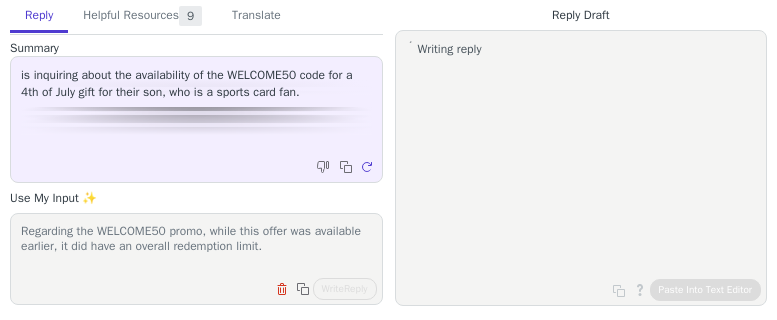 click on "Regarding the WELCOME50 promo, while this offer was available earlier, it did have an overall redemption limit." at bounding box center (196, 246) 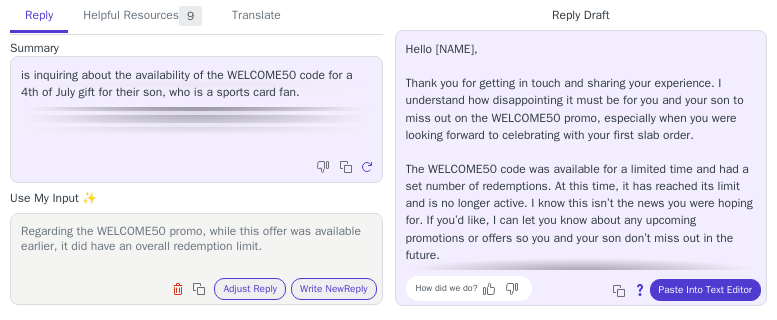 scroll, scrollTop: 17, scrollLeft: 0, axis: vertical 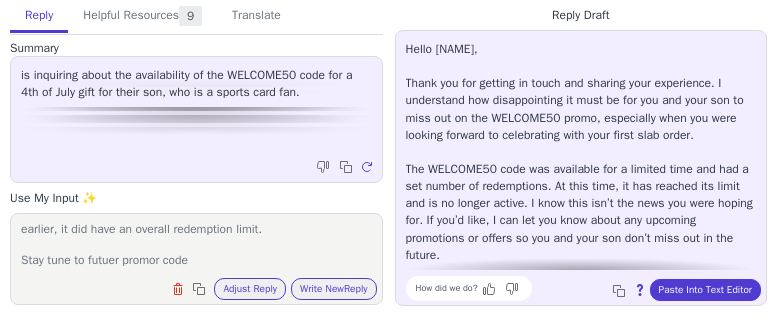 type on "Regarding the WELCOME50 promo, while this offer was available earlier, it did have an overall redemption limit.
Stay tune to futuer promor code" 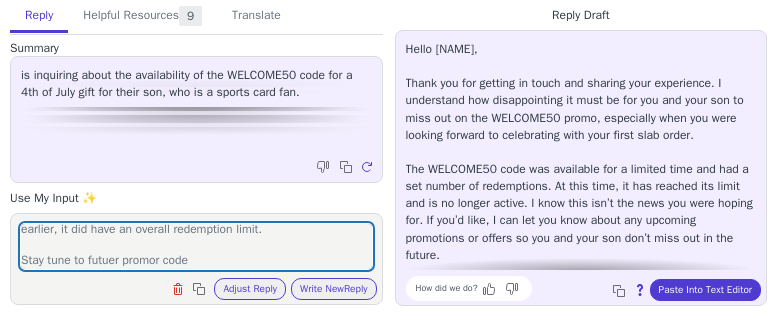 type 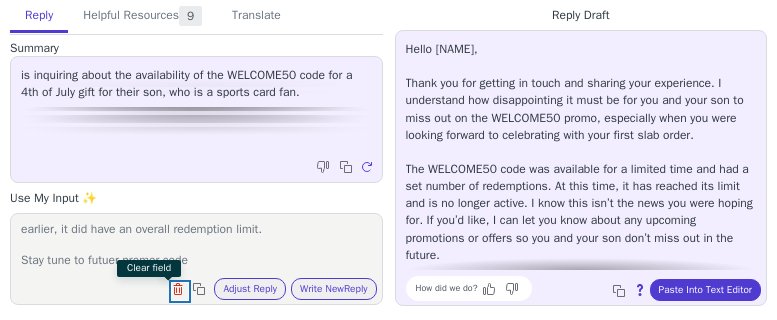 type 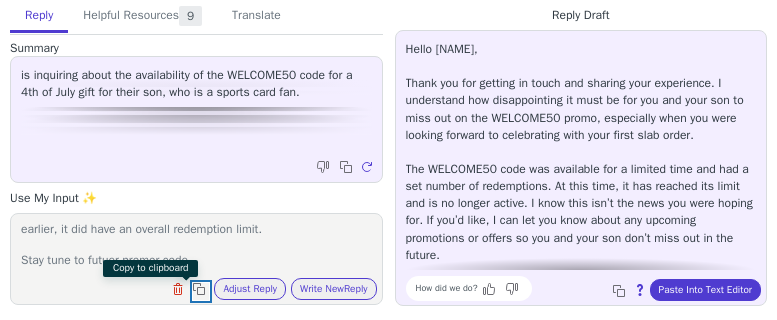 type 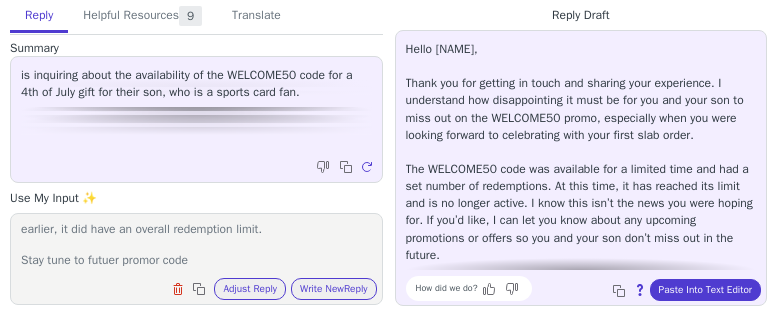 type 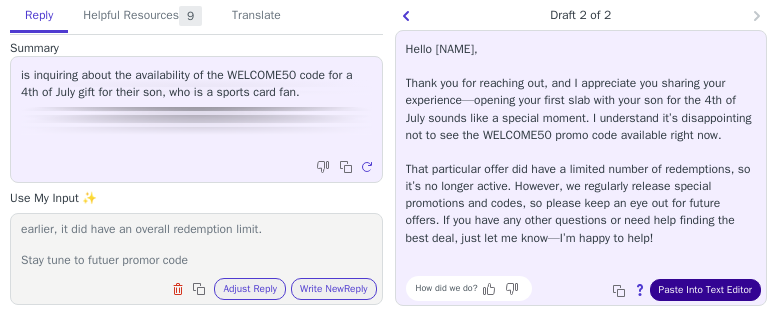 click on "Paste Into Text Editor" at bounding box center (705, 290) 